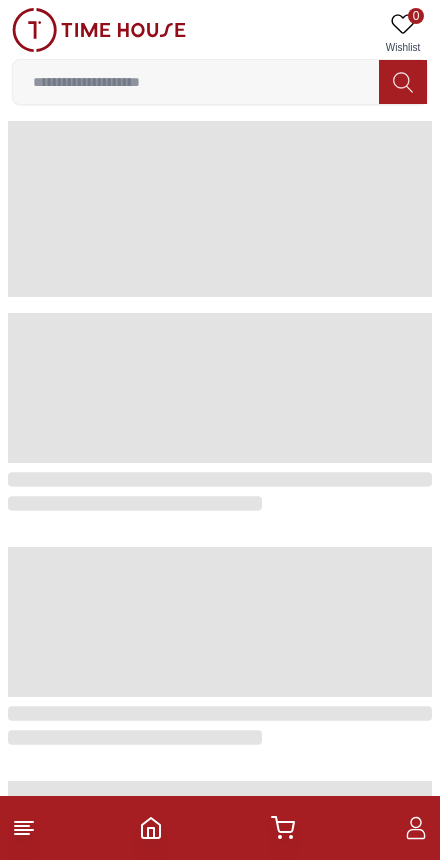 scroll, scrollTop: 0, scrollLeft: 0, axis: both 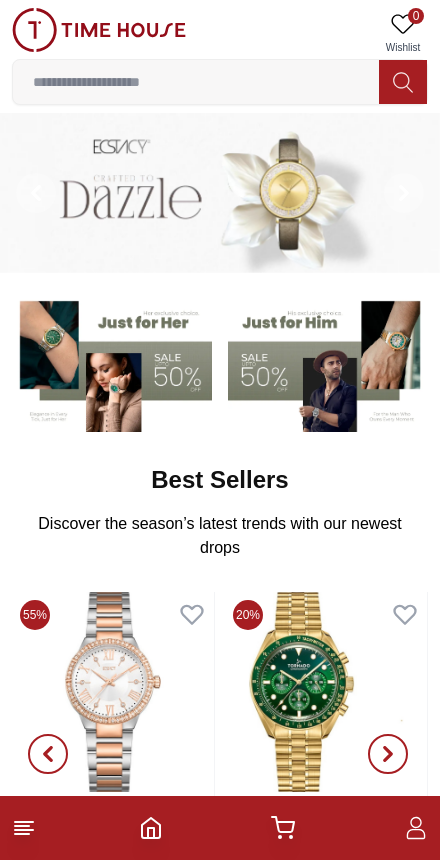 click 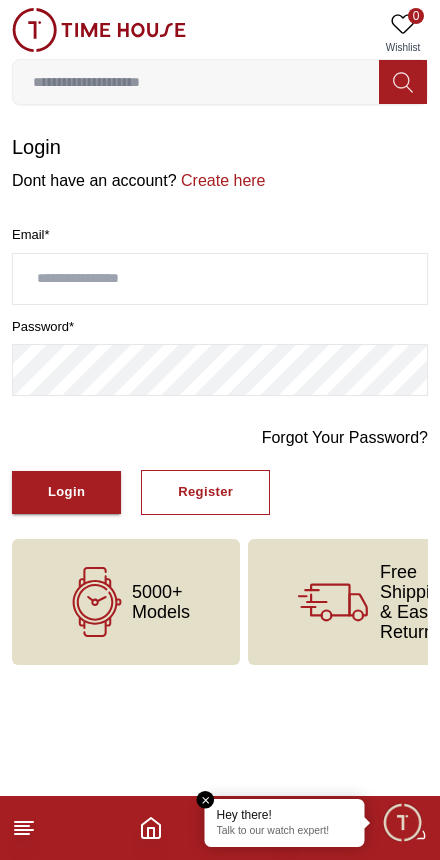 click at bounding box center [220, 279] 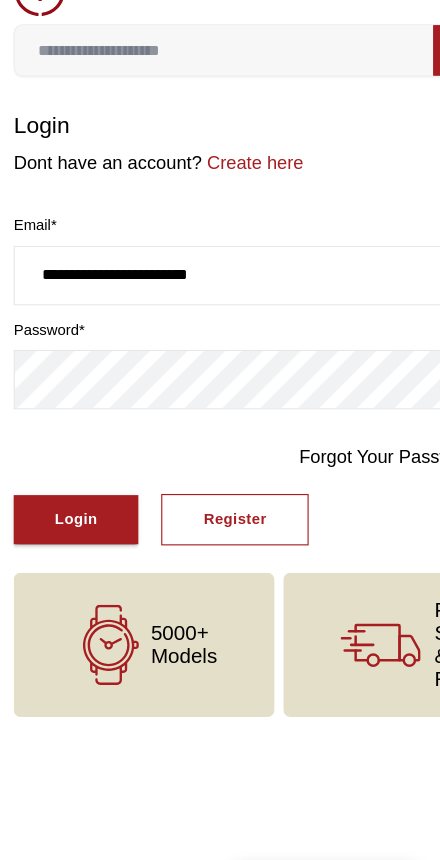 type on "**********" 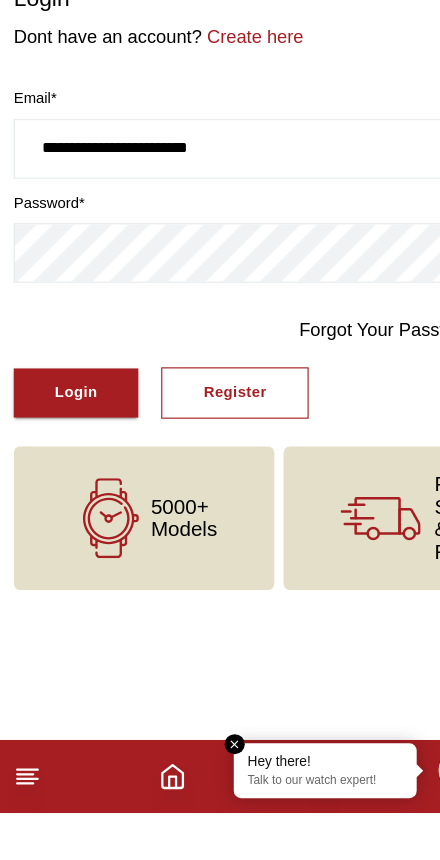click on "Login" at bounding box center [66, 492] 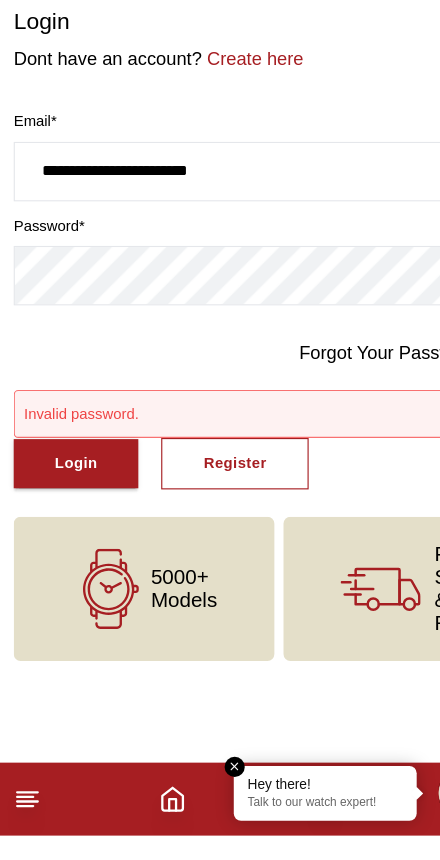 click on "Login" at bounding box center (66, 534) 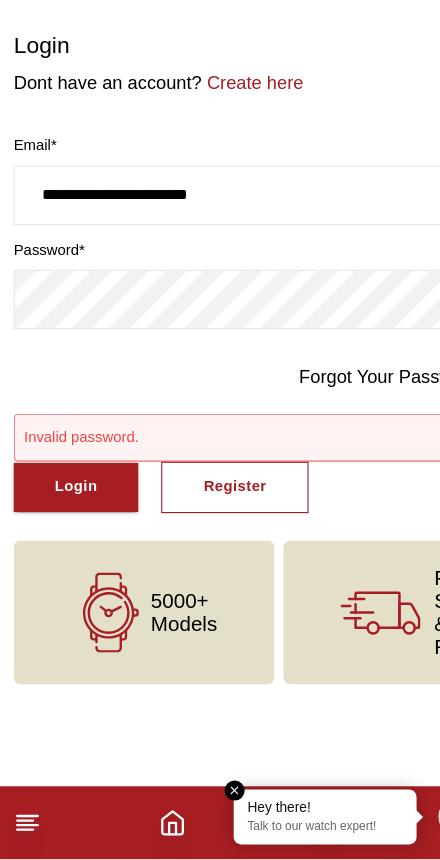 click on "Login" at bounding box center [66, 534] 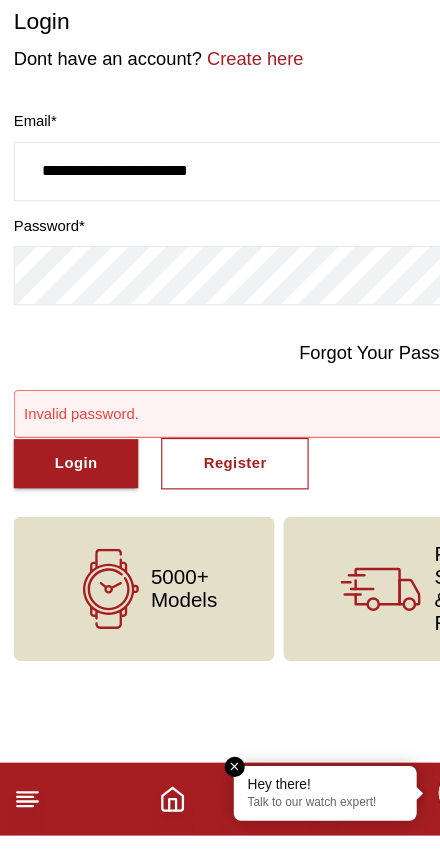 click on "Login" at bounding box center (66, 534) 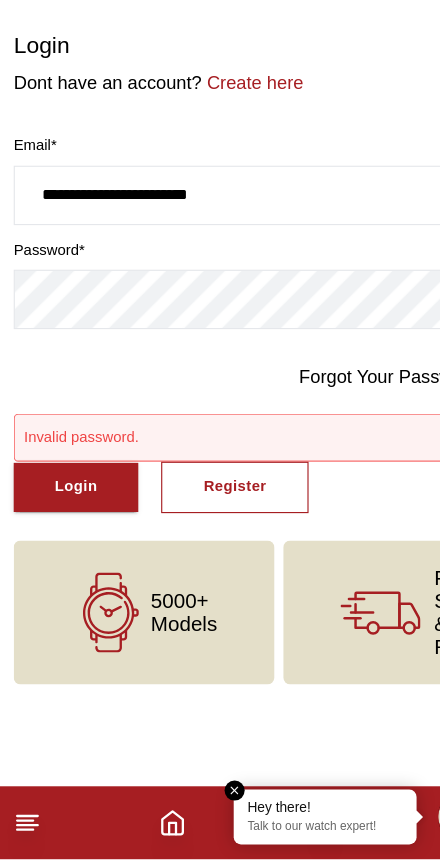 click on "Forgot Your Password?" at bounding box center [345, 438] 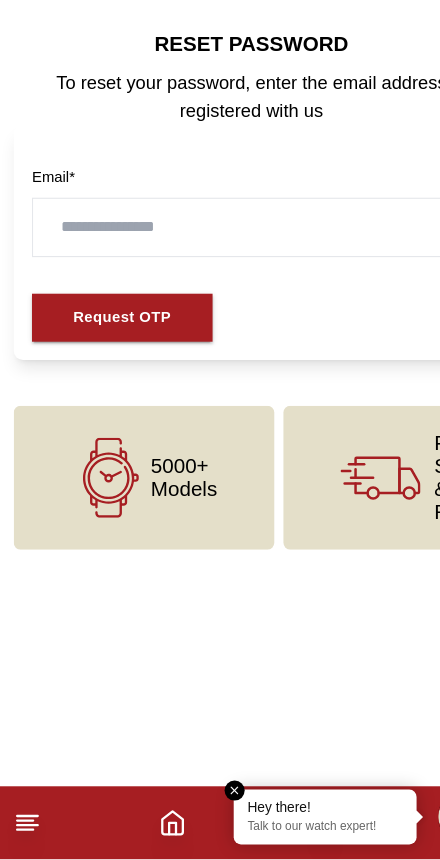 click at bounding box center [220, 307] 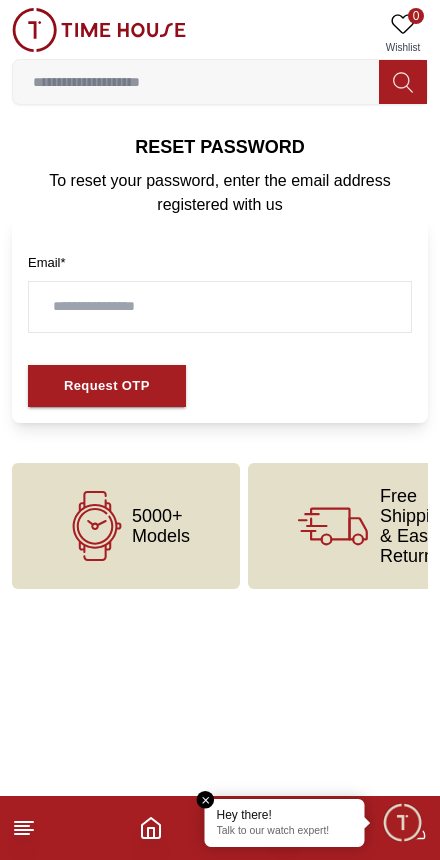 click at bounding box center (220, 307) 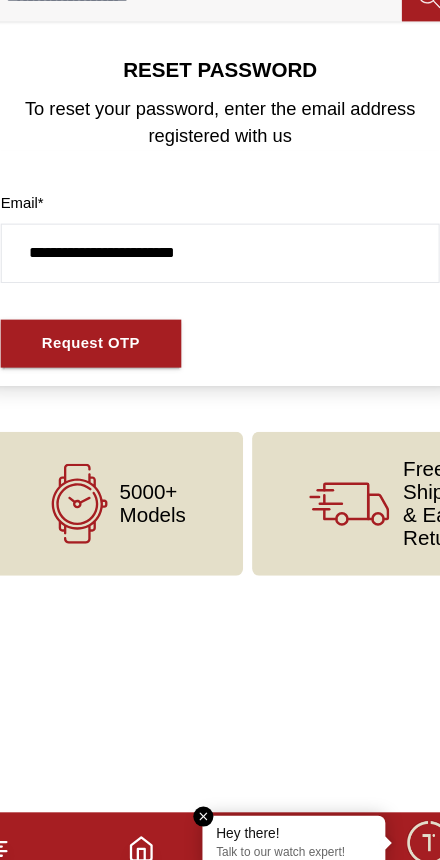 type on "**********" 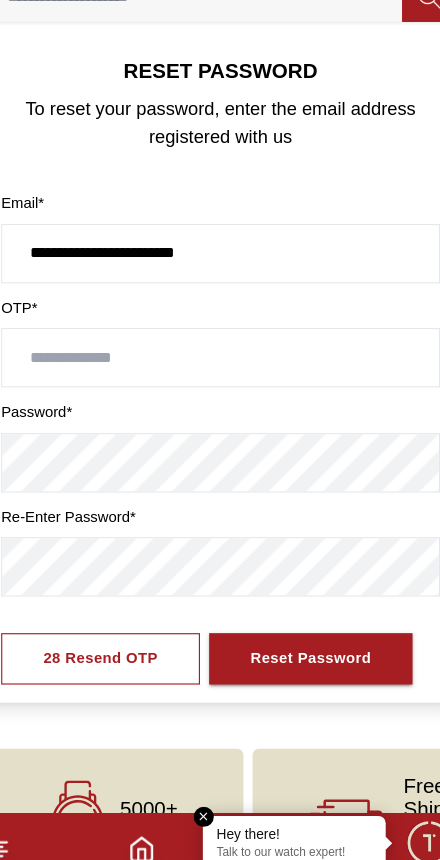 click at bounding box center (220, 398) 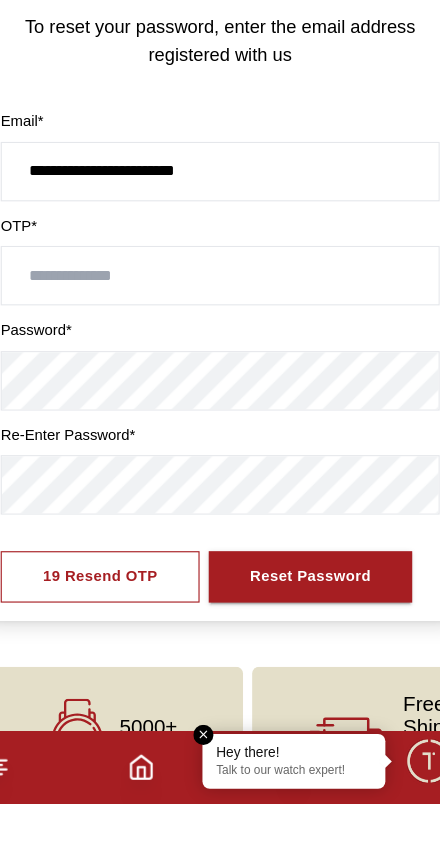 scroll, scrollTop: 49, scrollLeft: 0, axis: vertical 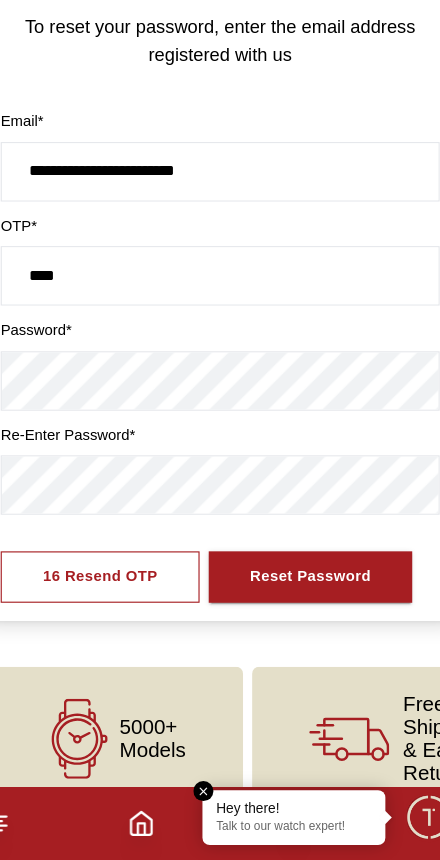 type on "****" 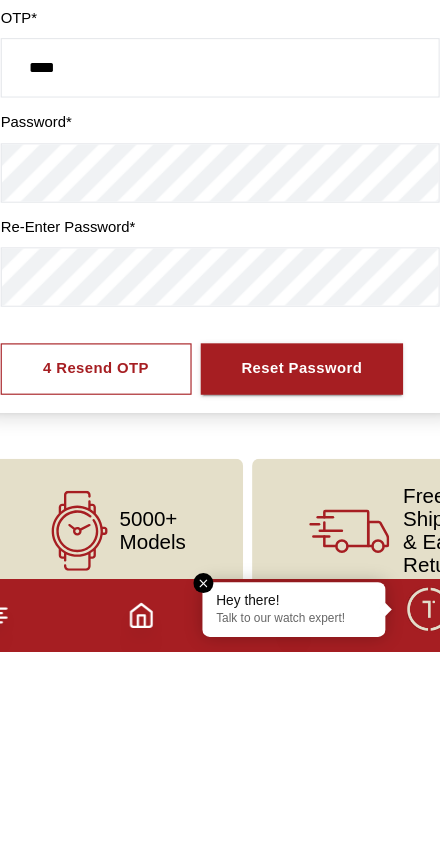 click on "Reset Password" at bounding box center (292, 612) 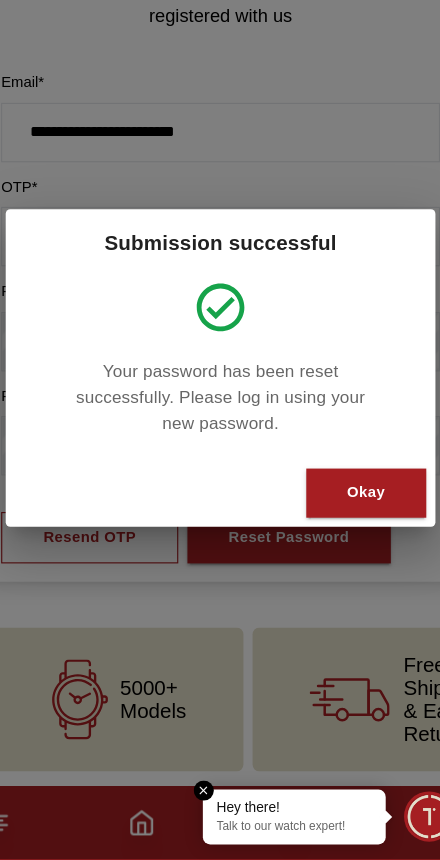 click on "Okay" at bounding box center (347, 539) 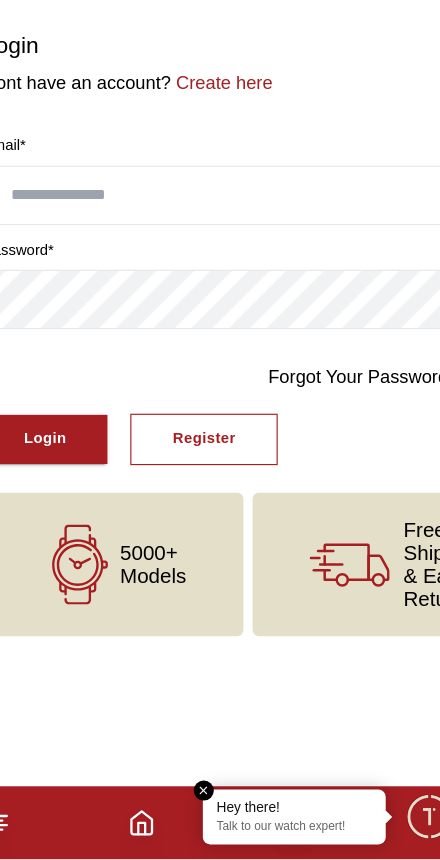 click at bounding box center [220, 279] 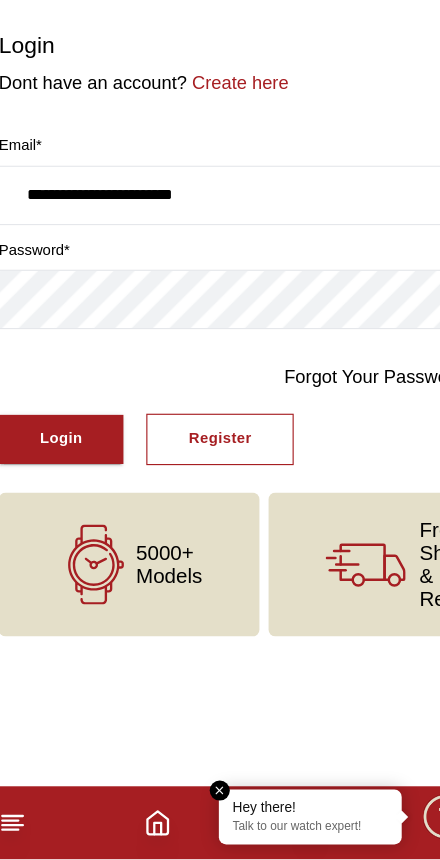 click on "Login" at bounding box center (66, 492) 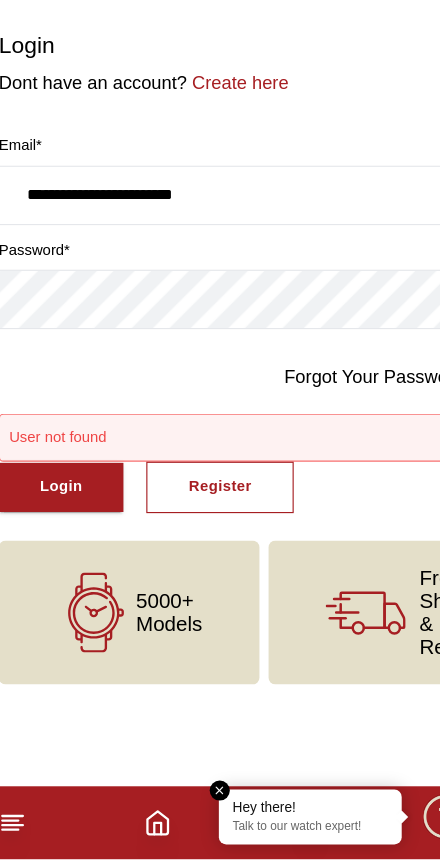 click on "Login" at bounding box center [66, 534] 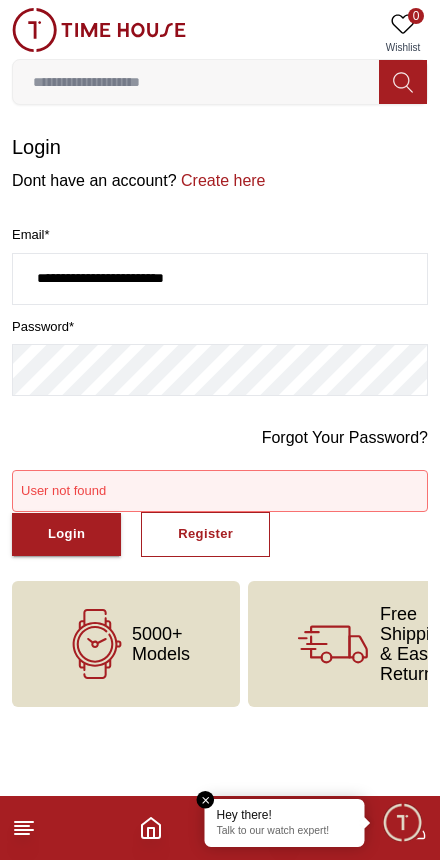 click on "Talk to our watch expert!" at bounding box center [285, 832] 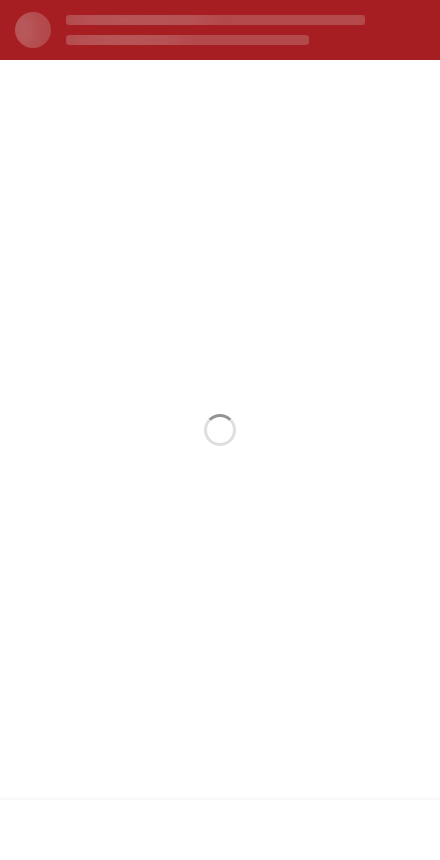 scroll, scrollTop: 0, scrollLeft: 0, axis: both 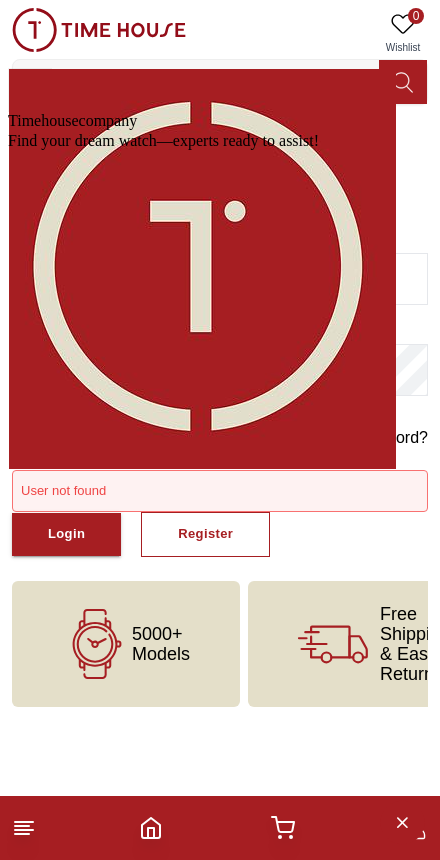 click at bounding box center (8, 8) 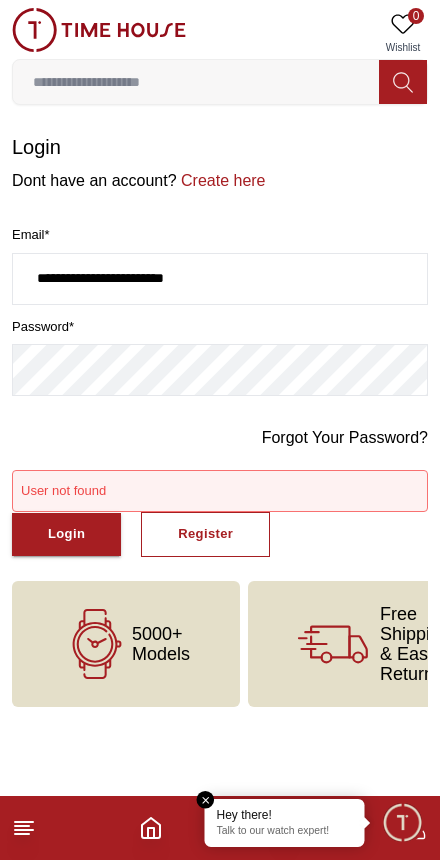 click on "**********" at bounding box center (220, 279) 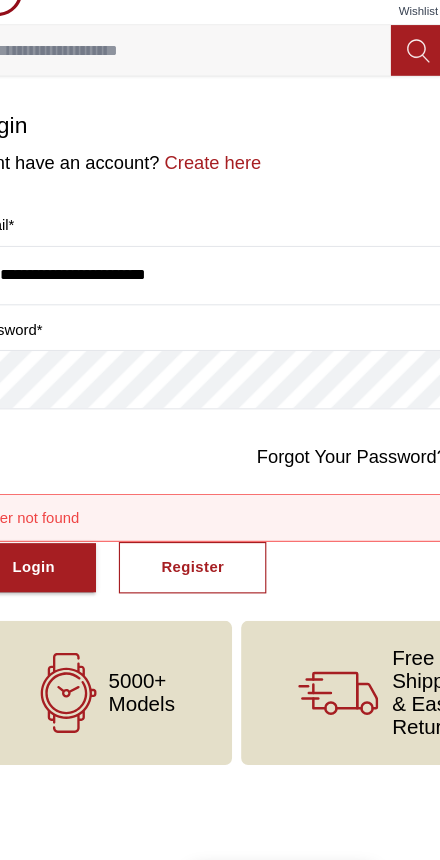 type on "**********" 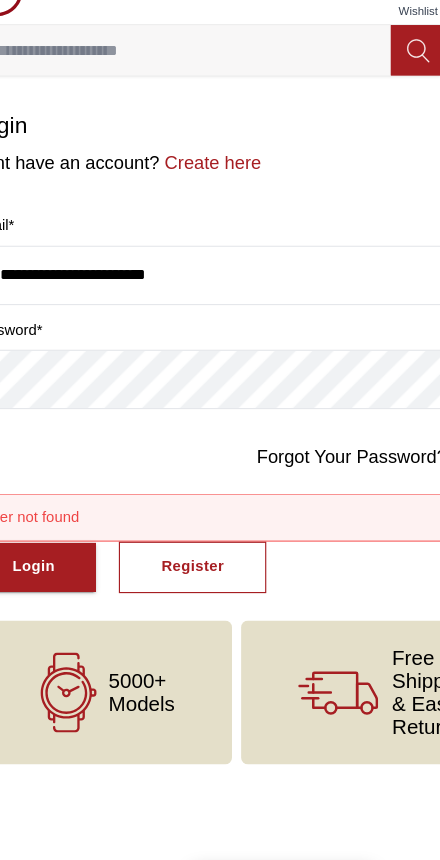 click on "Login" at bounding box center [66, 534] 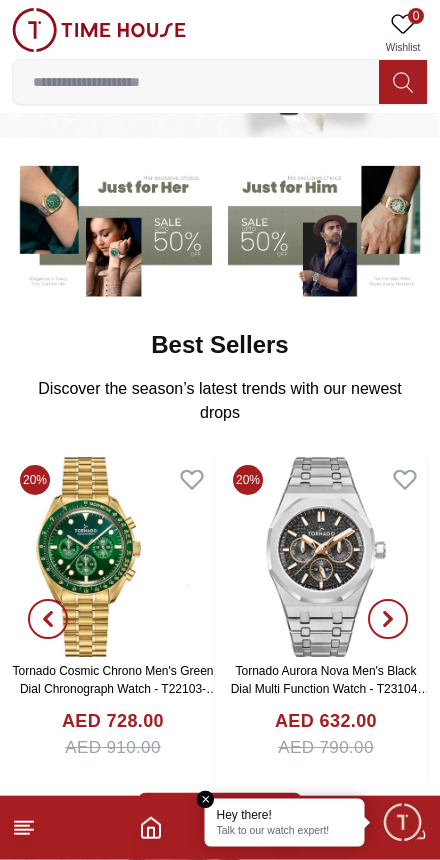 scroll, scrollTop: 136, scrollLeft: 0, axis: vertical 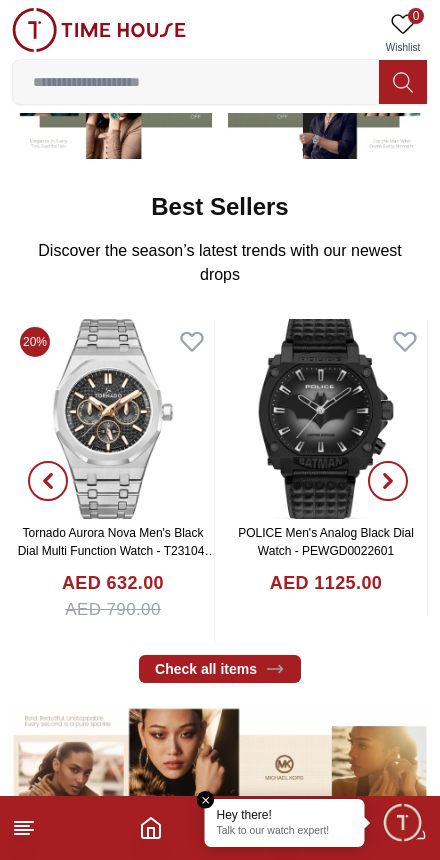 click at bounding box center (196, 82) 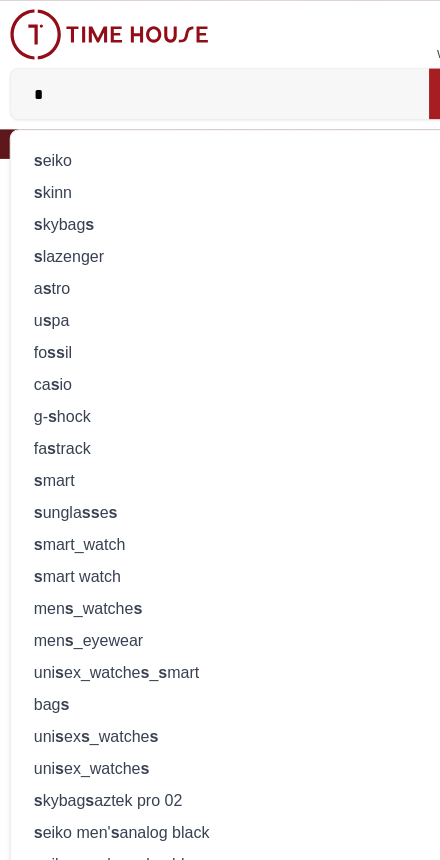 type on "*" 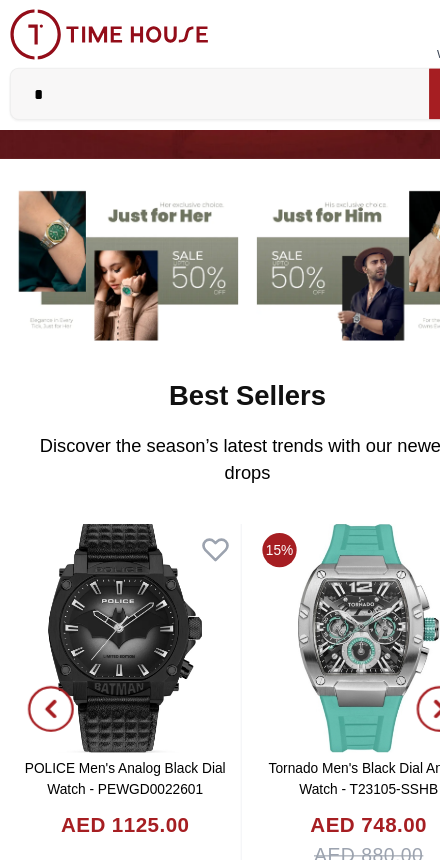 scroll, scrollTop: 134, scrollLeft: 0, axis: vertical 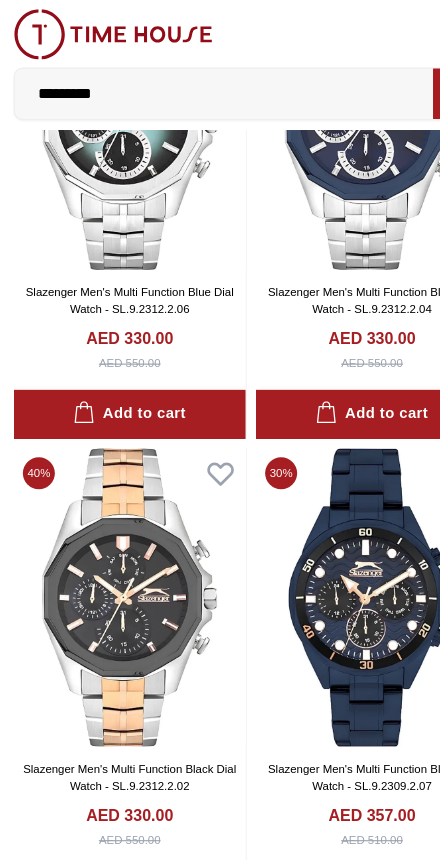 click on "Slazenger Men's Multi Function Black Dial Watch - SL.9.2312.2.02" at bounding box center (113, 680) 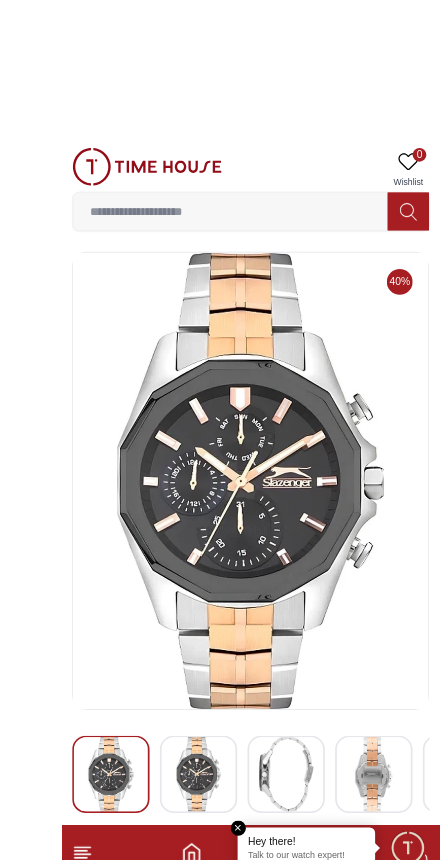 scroll, scrollTop: 23, scrollLeft: 0, axis: vertical 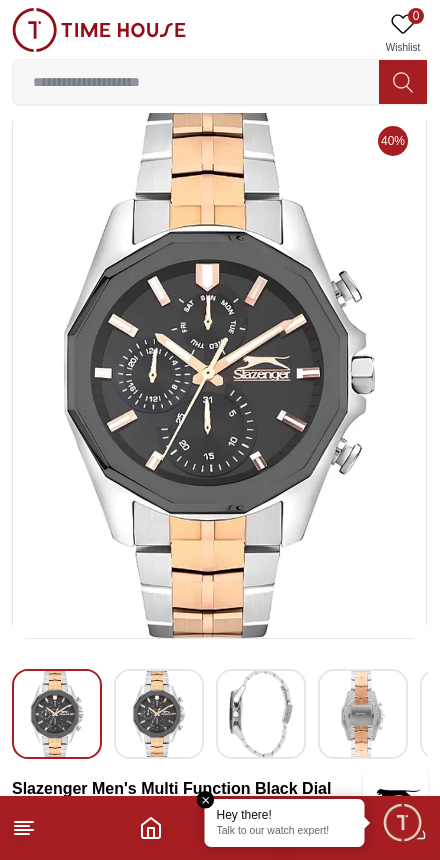 click at bounding box center (402, 822) 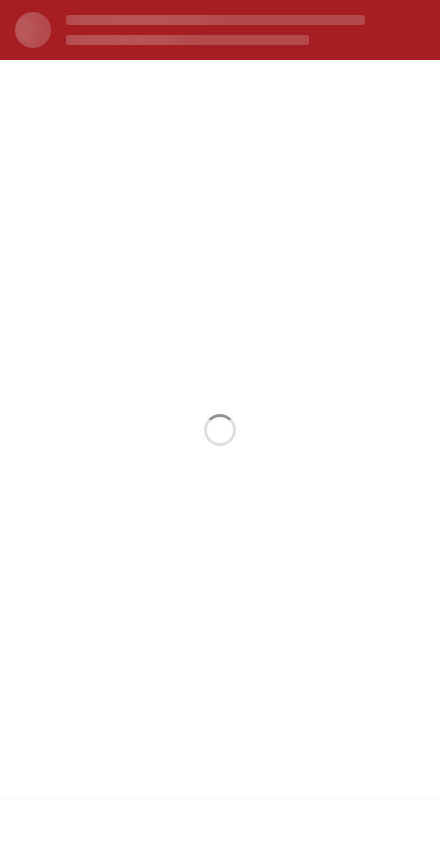 scroll, scrollTop: 0, scrollLeft: 0, axis: both 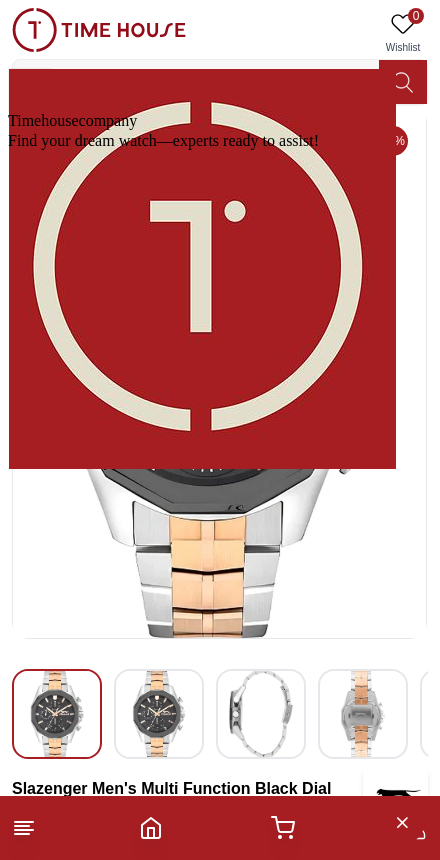 click at bounding box center (8, 8) 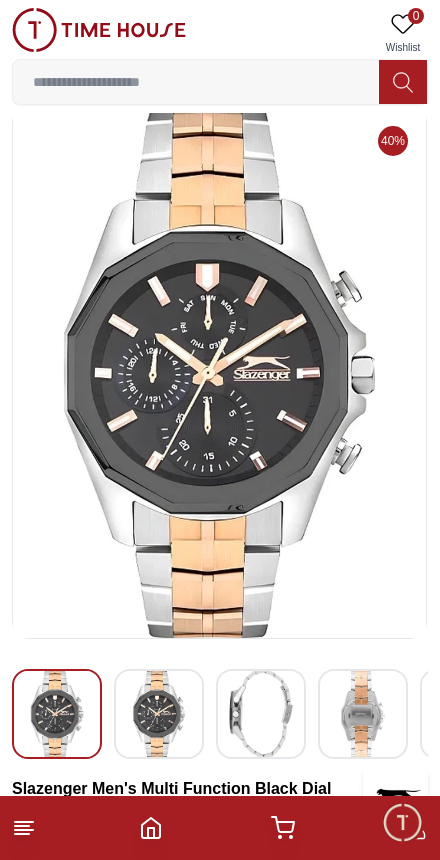 click 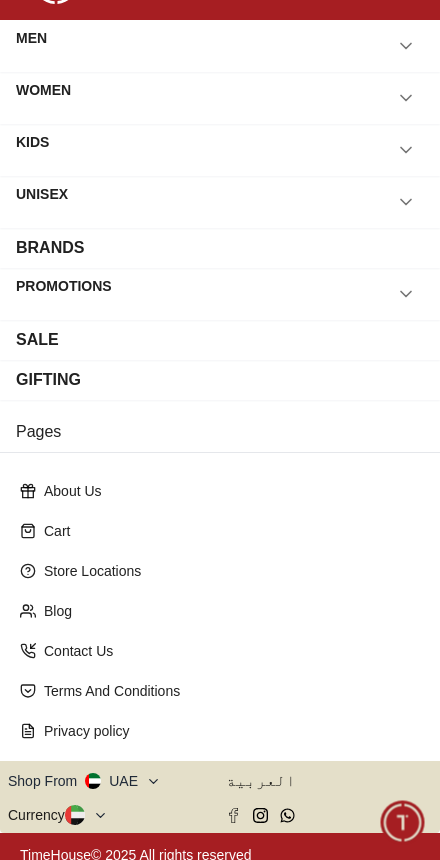 scroll, scrollTop: 71, scrollLeft: 0, axis: vertical 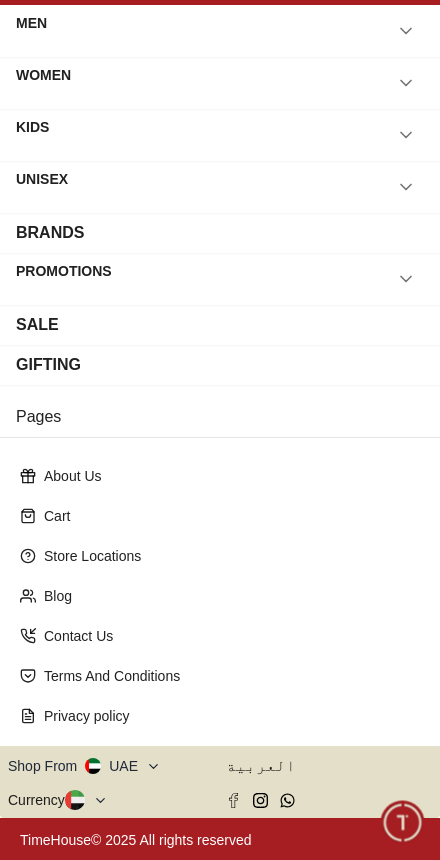 click on "Shop From UAE" at bounding box center (84, 766) 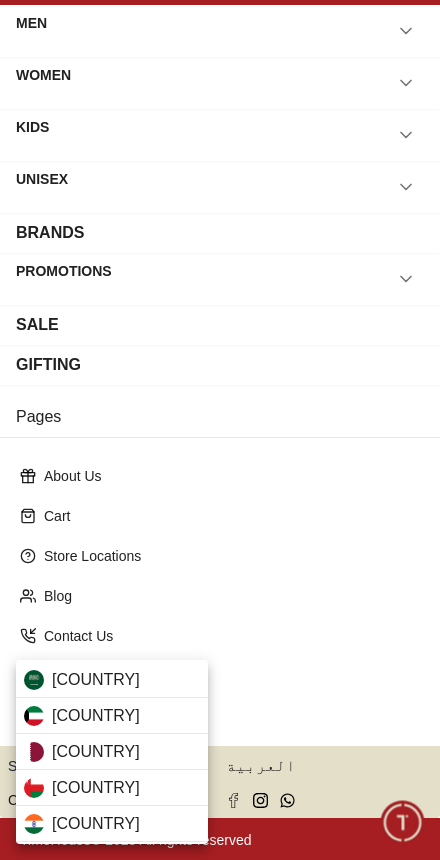click on "[COUNTRY]" at bounding box center [112, 752] 